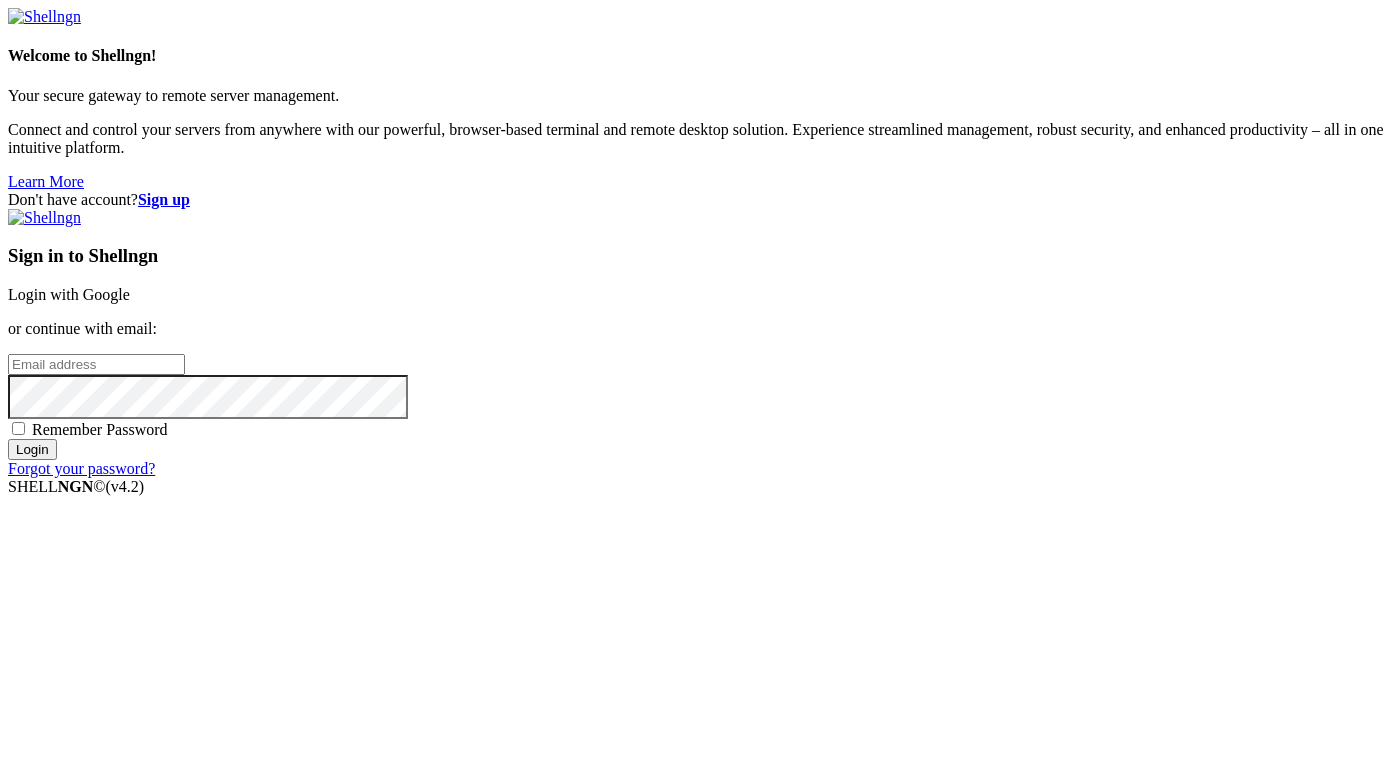 scroll, scrollTop: 0, scrollLeft: 0, axis: both 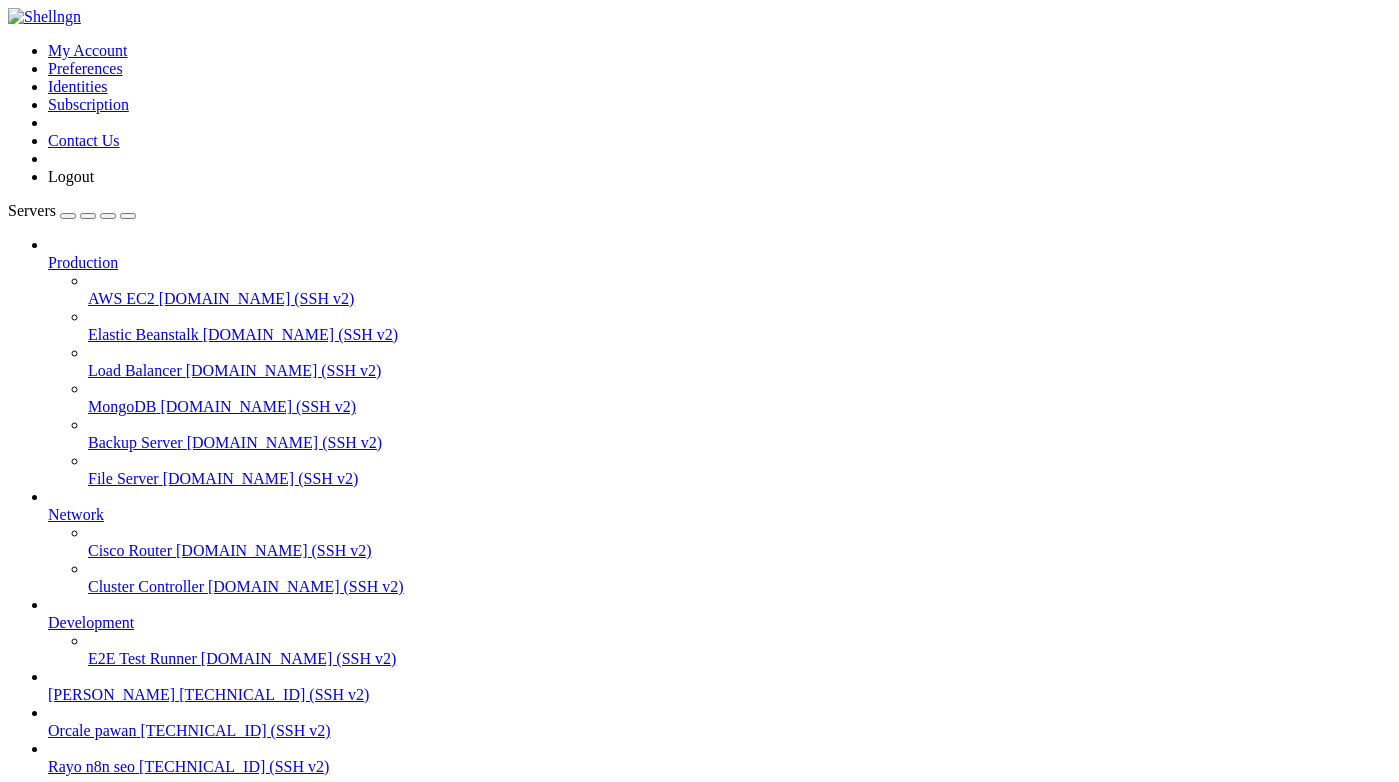 click on "[TECHNICAL_ID] (SSH v2)" at bounding box center [274, 694] 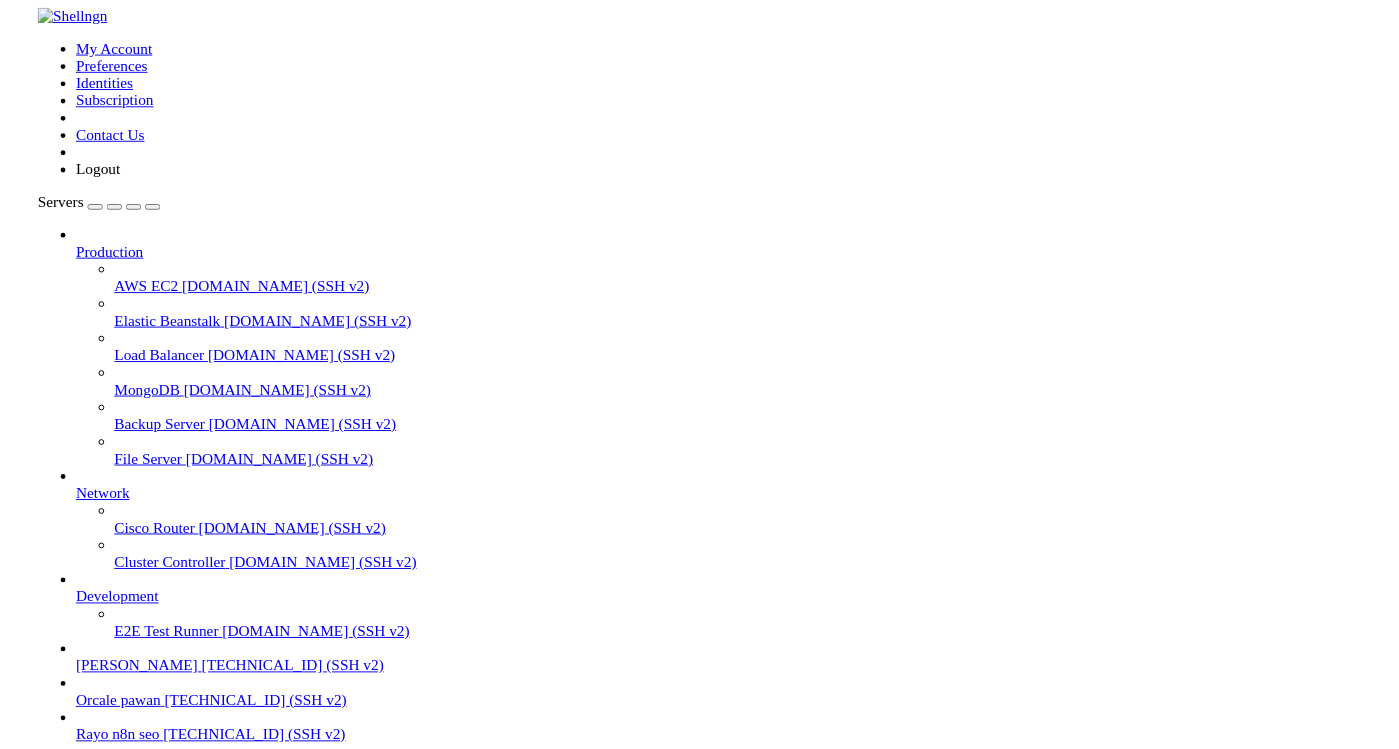 scroll, scrollTop: 0, scrollLeft: 0, axis: both 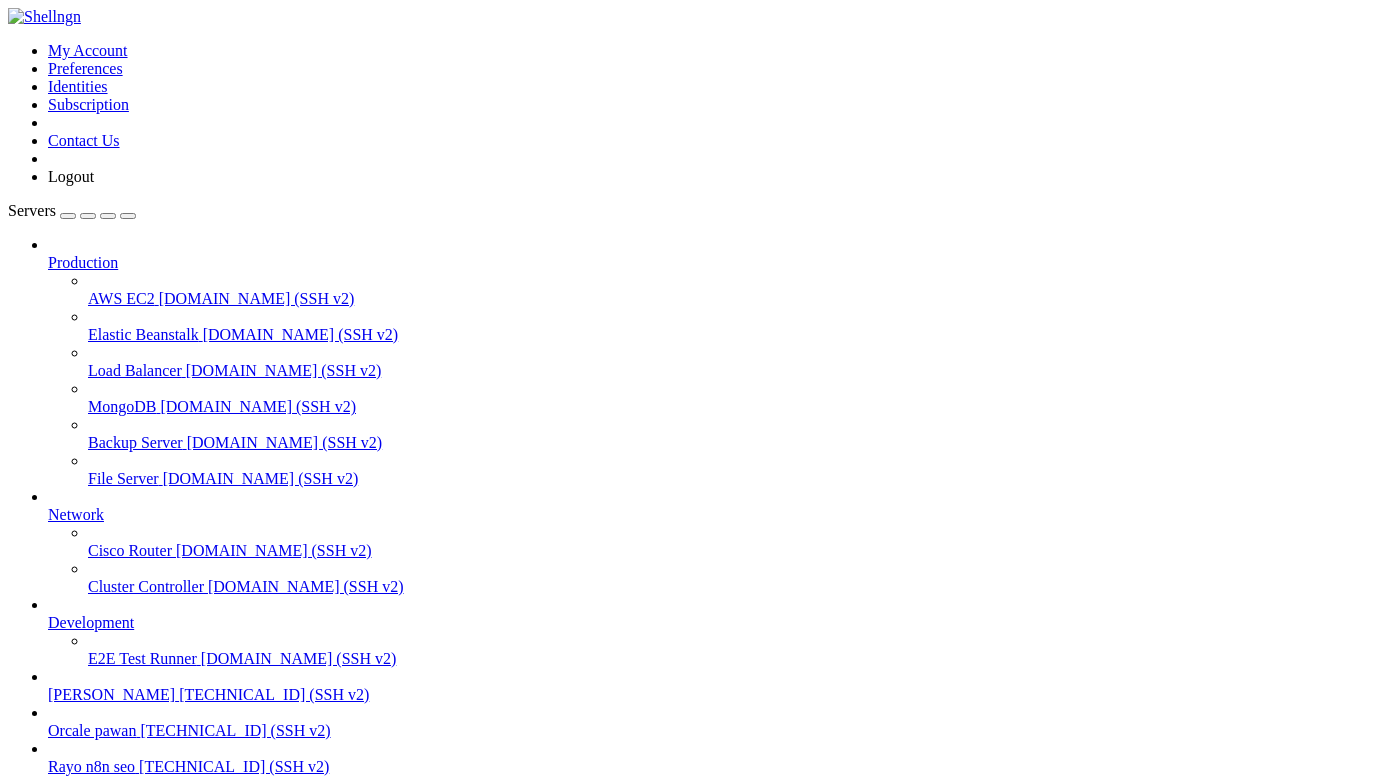 click on "  Rayo-backend" at bounding box center [60, 1236] 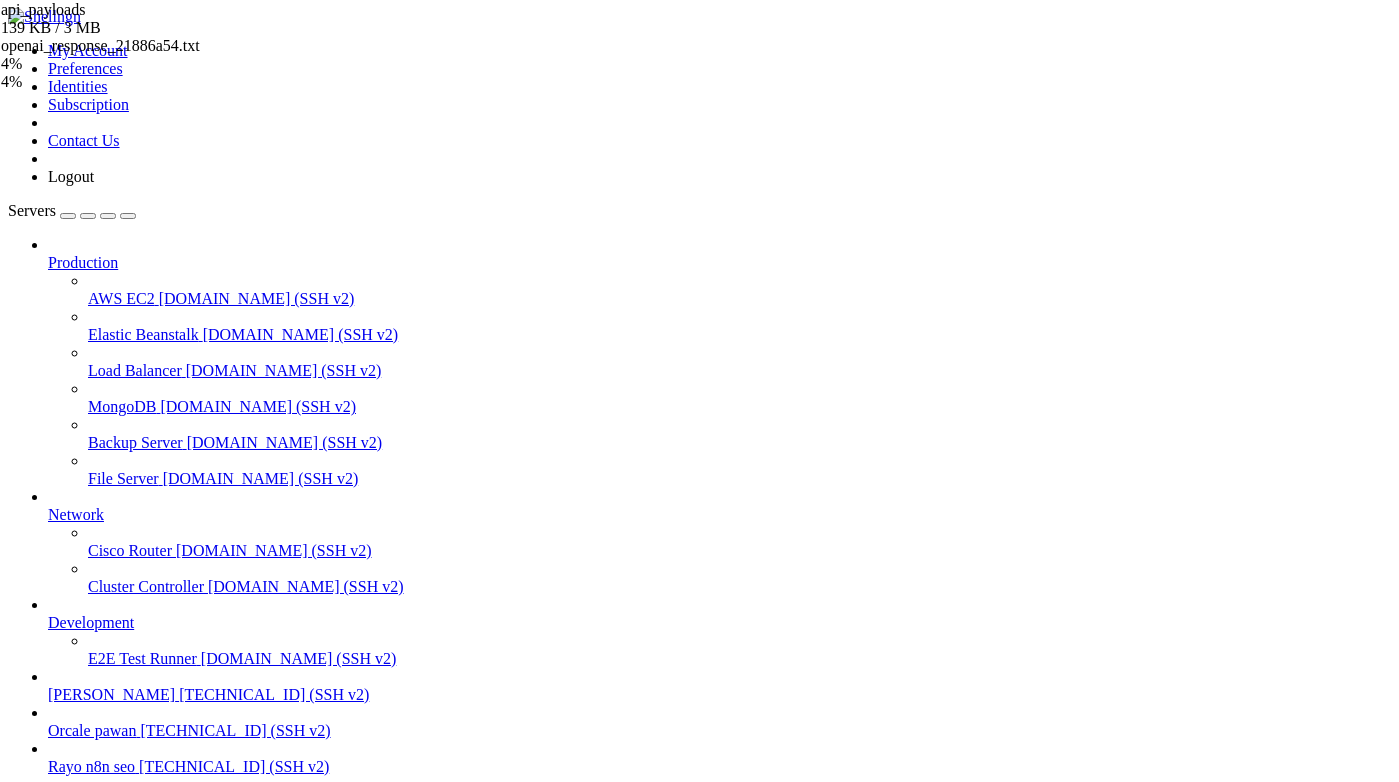 click at bounding box center (699, 391) 